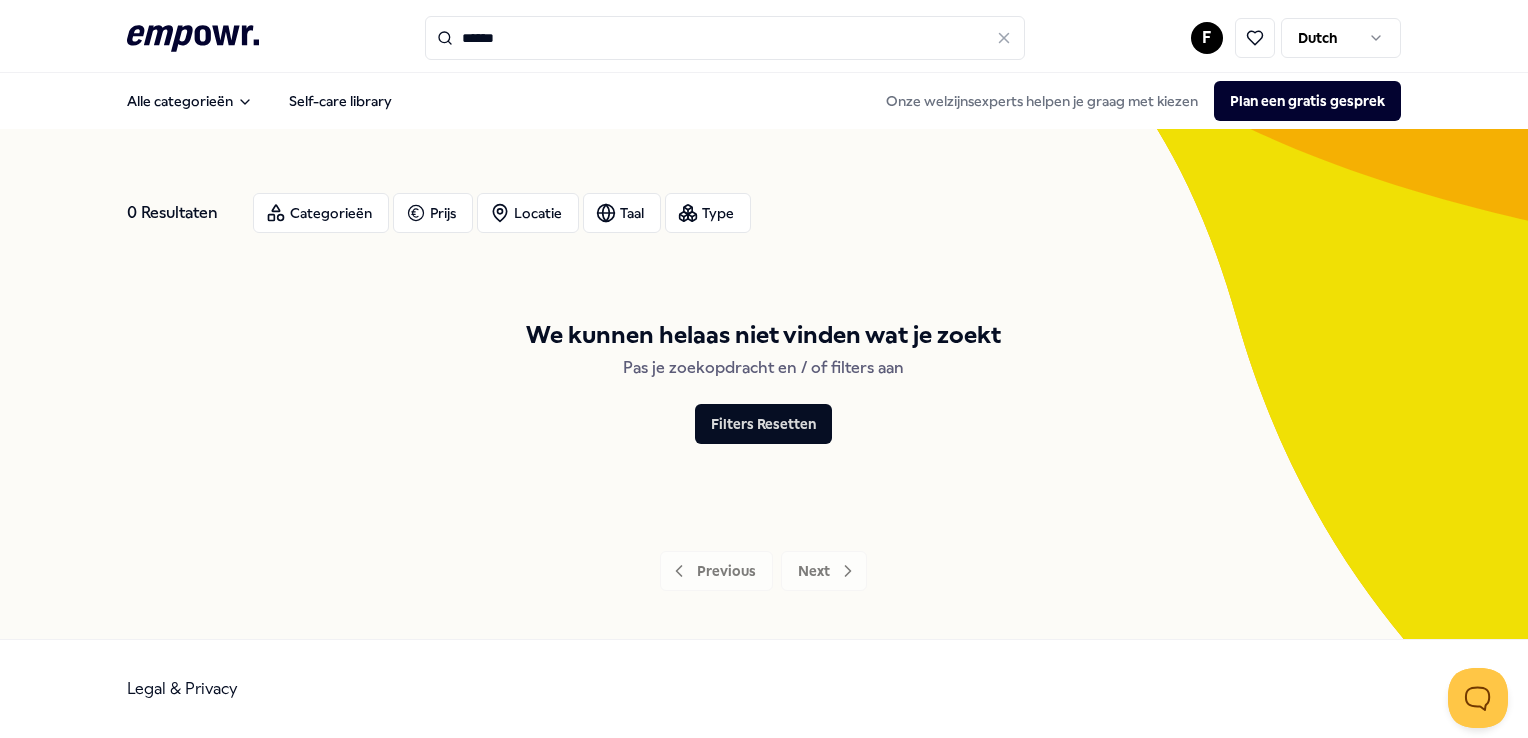 scroll, scrollTop: 0, scrollLeft: 0, axis: both 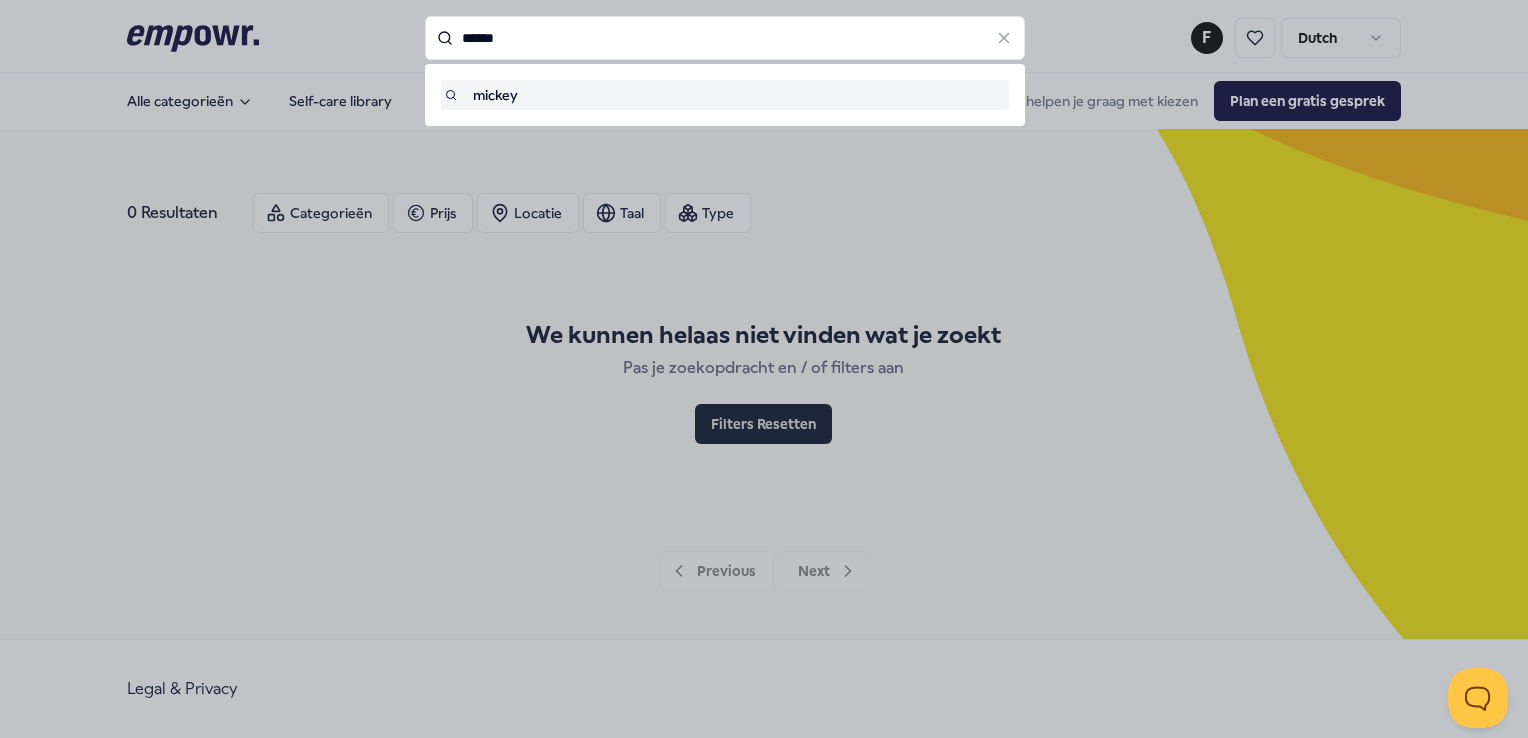 click on "******" at bounding box center (725, 38) 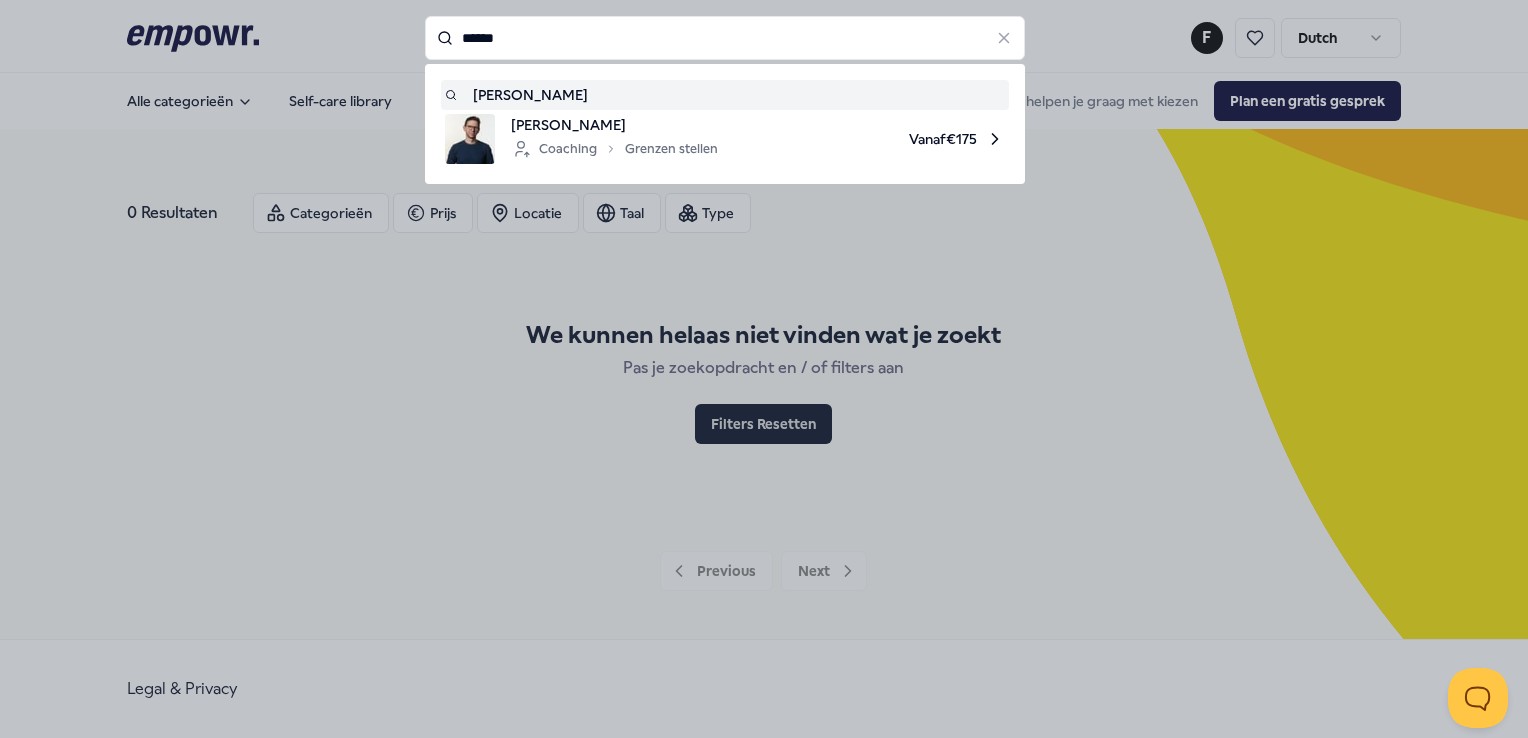 type on "******" 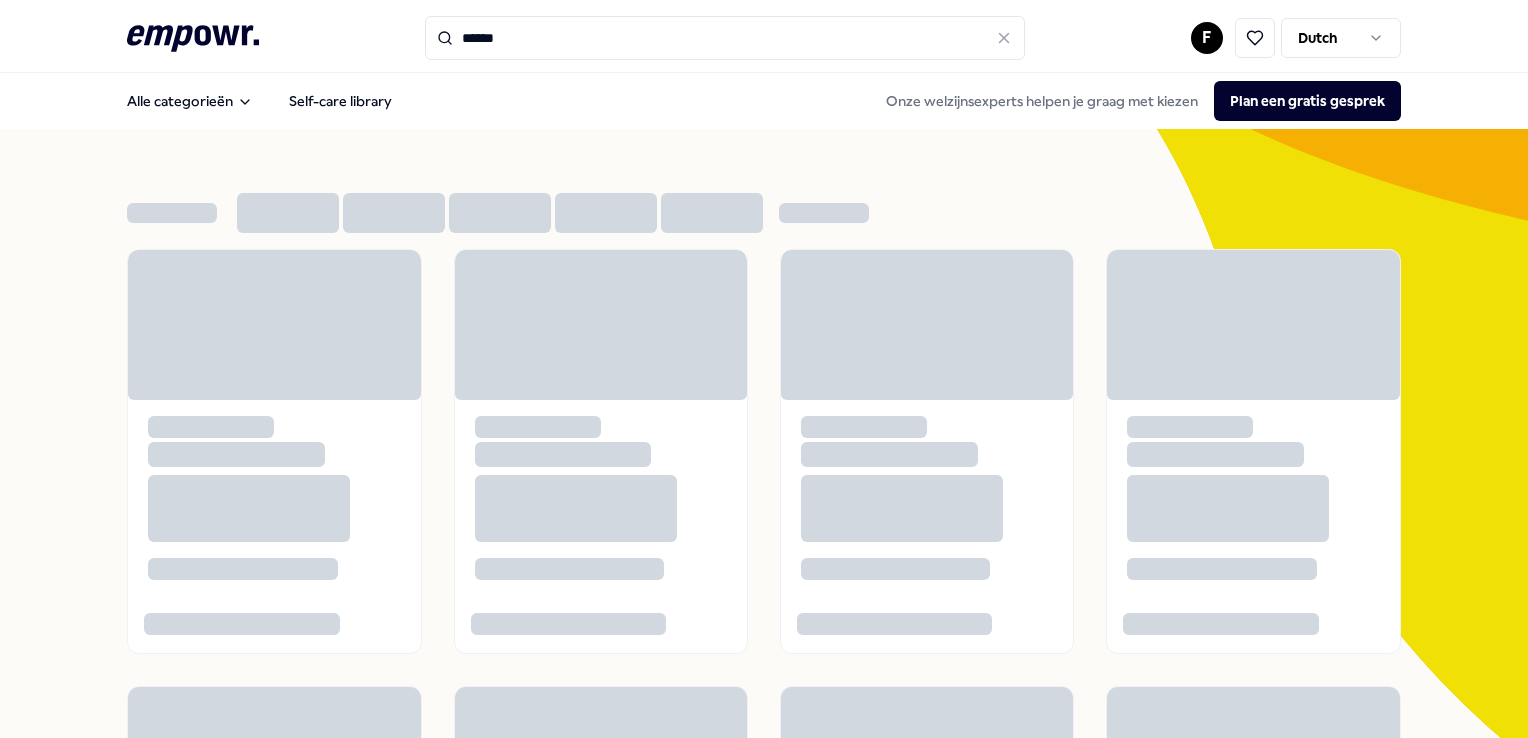 scroll, scrollTop: 0, scrollLeft: 0, axis: both 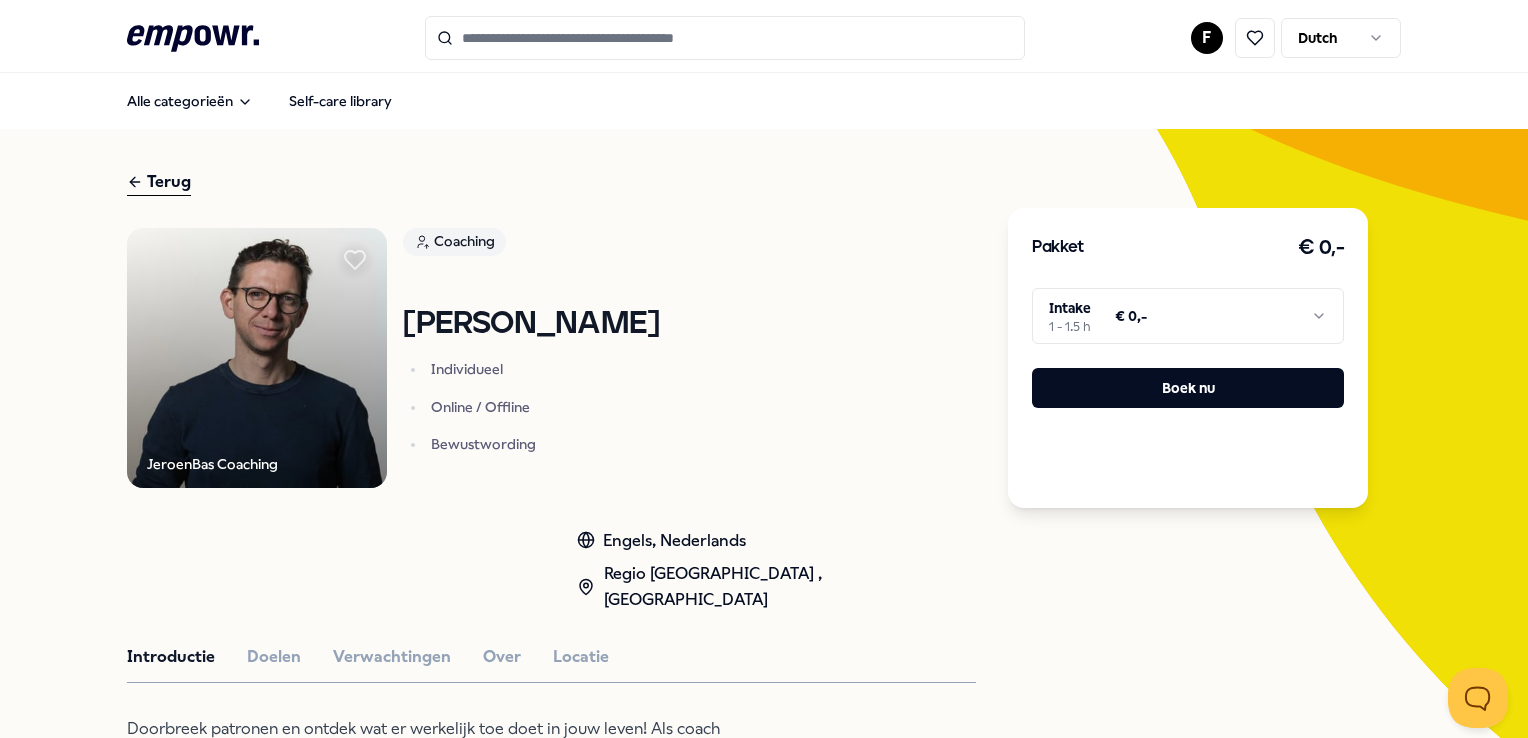 click on ".empowr-logo_svg__cls-1{fill:#03032f} F Dutch Alle categorieën   Self-care library Terug JeroenBas Coaching Coaching JeroenBas van Dijk Individueel Online / Offline Bewustwording Engels, [GEOGRAPHIC_DATA] , [GEOGRAPHIC_DATA]  Introductie Doelen Verwachtingen Over Locatie Aanbevolen Coaching Stress Eke 't Mannetje  * Individueel
* Online / Offline Engels, Nederlands Vanaf  € 220,- Psychologen Regio Noord NL    Somberheid Pascalle van Straaten Haptotherapie bij Praktijk Pascalle helpt bij stress, angst, vermoeidheid en
onverklaarbare klachten voor meer ontspanning. Nederlands Vanaf  € 125,- Coaching Regio [GEOGRAPHIC_DATA]    + 2 Loopbaan  [PERSON_NAME] Coaching voor loopbaanstrategie, persoonlijke ontwikkeling, stressmanagement,
communicatie en werk-privé balans. Engels, Nederlands Vanaf  € 125,- Coaching Regio [GEOGRAPHIC_DATA]    + 1 Verlies & Rouwcoaching [PERSON_NAME] Verlies- en herstelbegeleiding helpt je perspectief en balans te hervinden na
een ingrijpend verlies. Engels, Nederlands Vanaf" at bounding box center [764, 369] 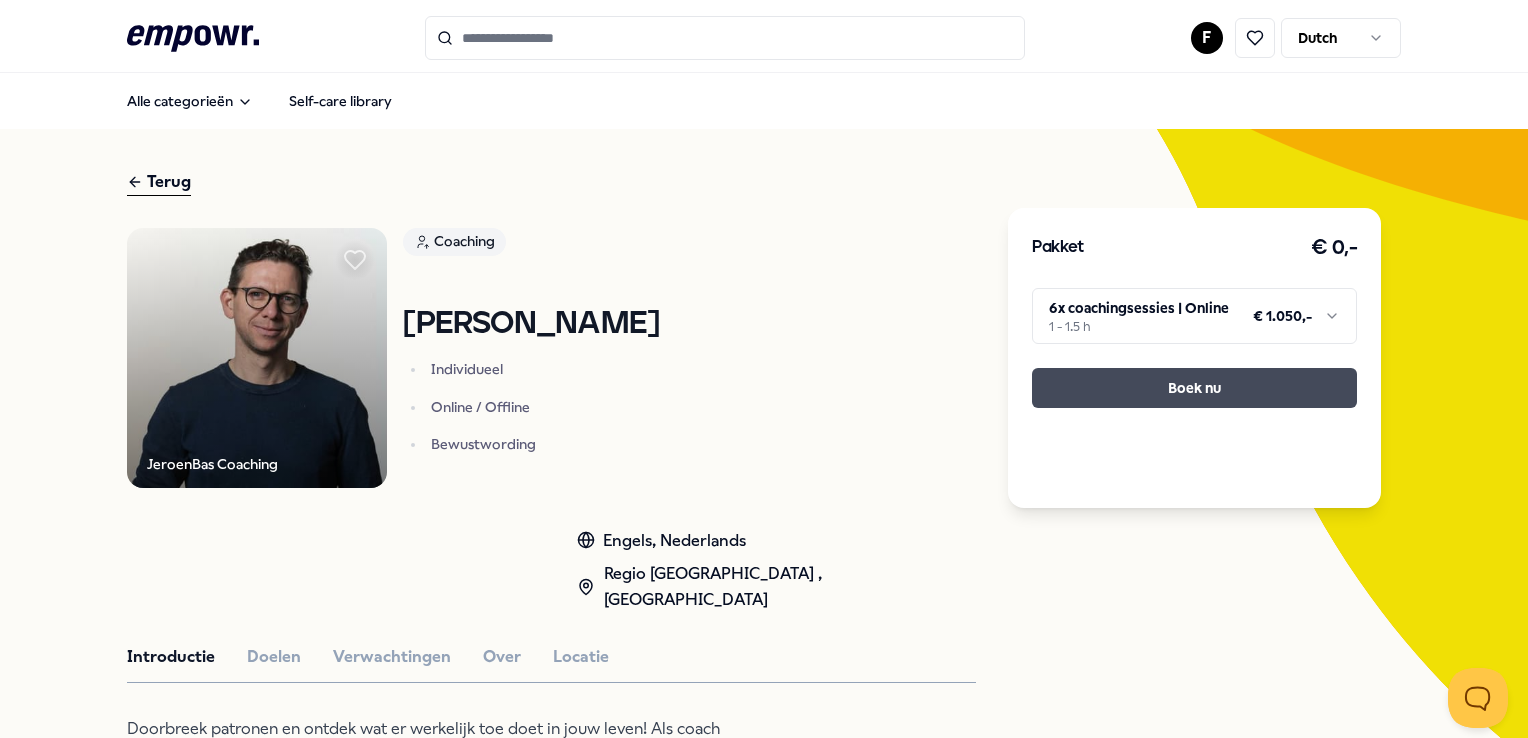 click on "Boek nu" at bounding box center [1194, 388] 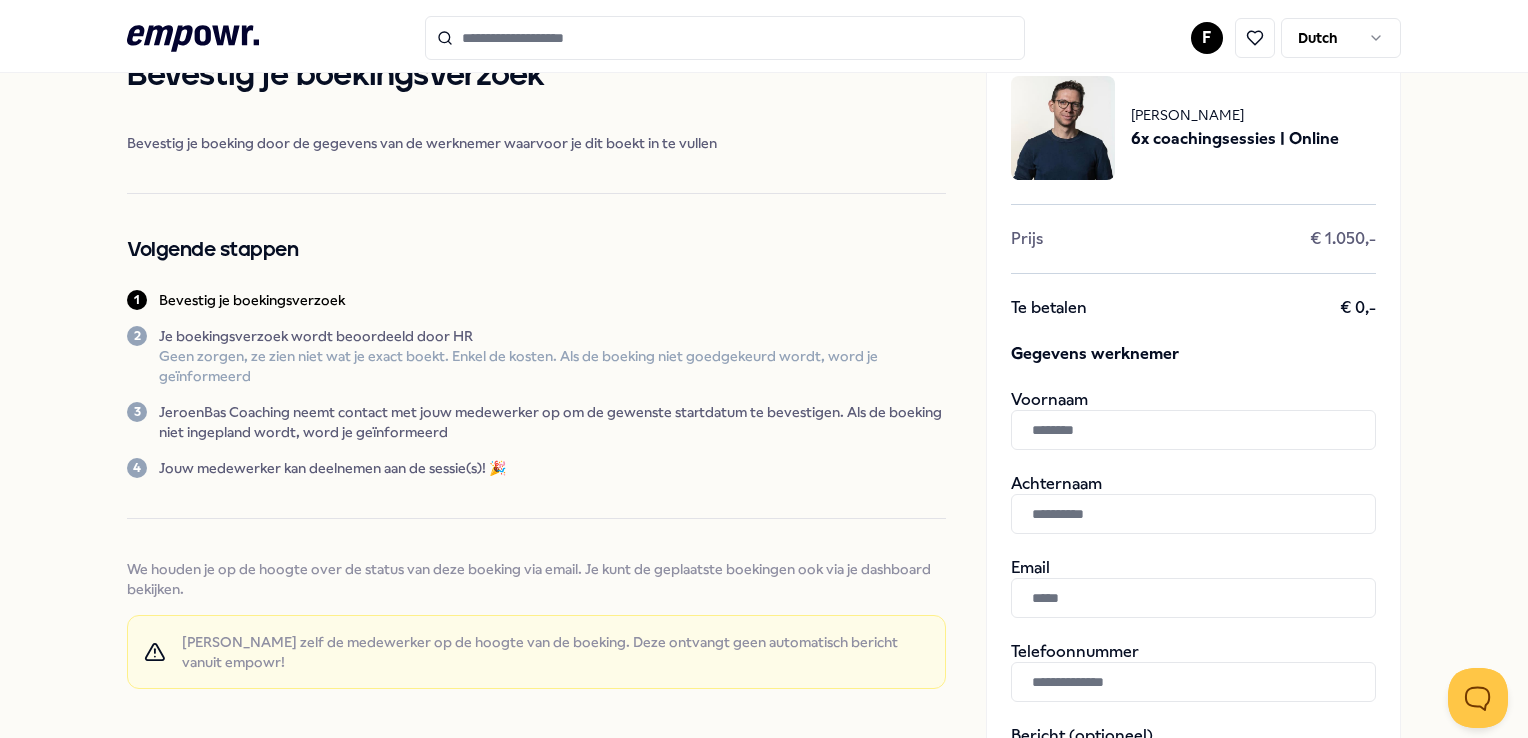 scroll, scrollTop: 100, scrollLeft: 0, axis: vertical 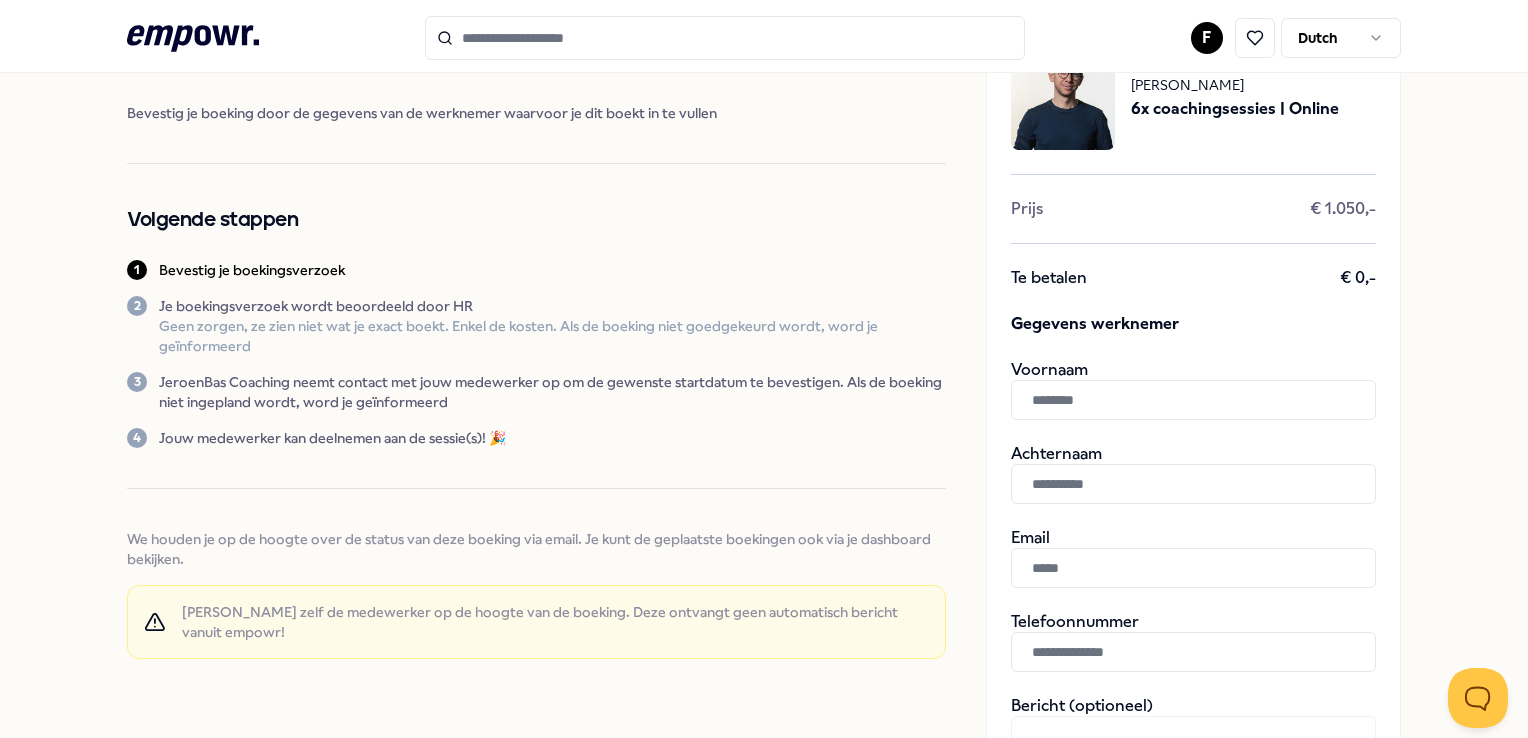 click at bounding box center [1193, 568] 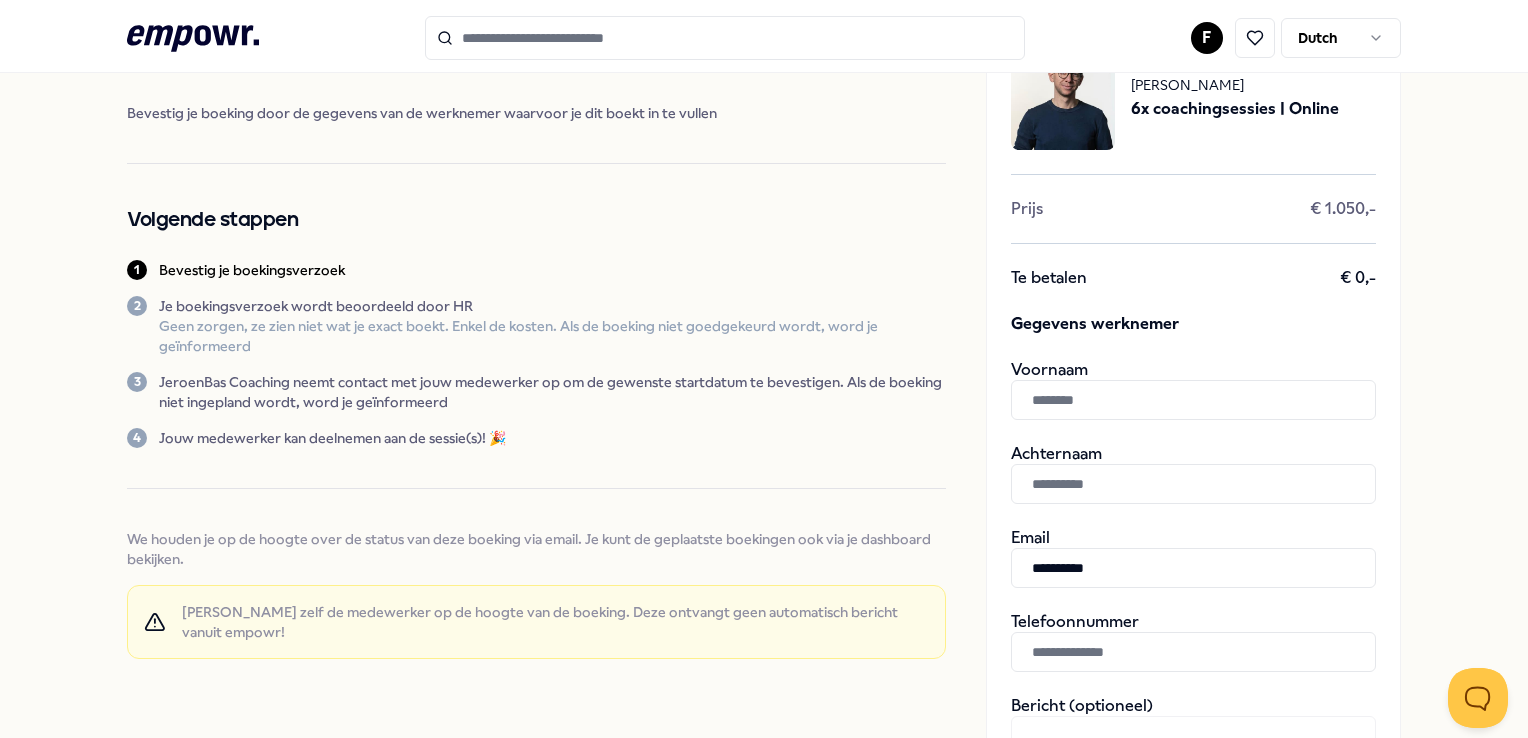 type 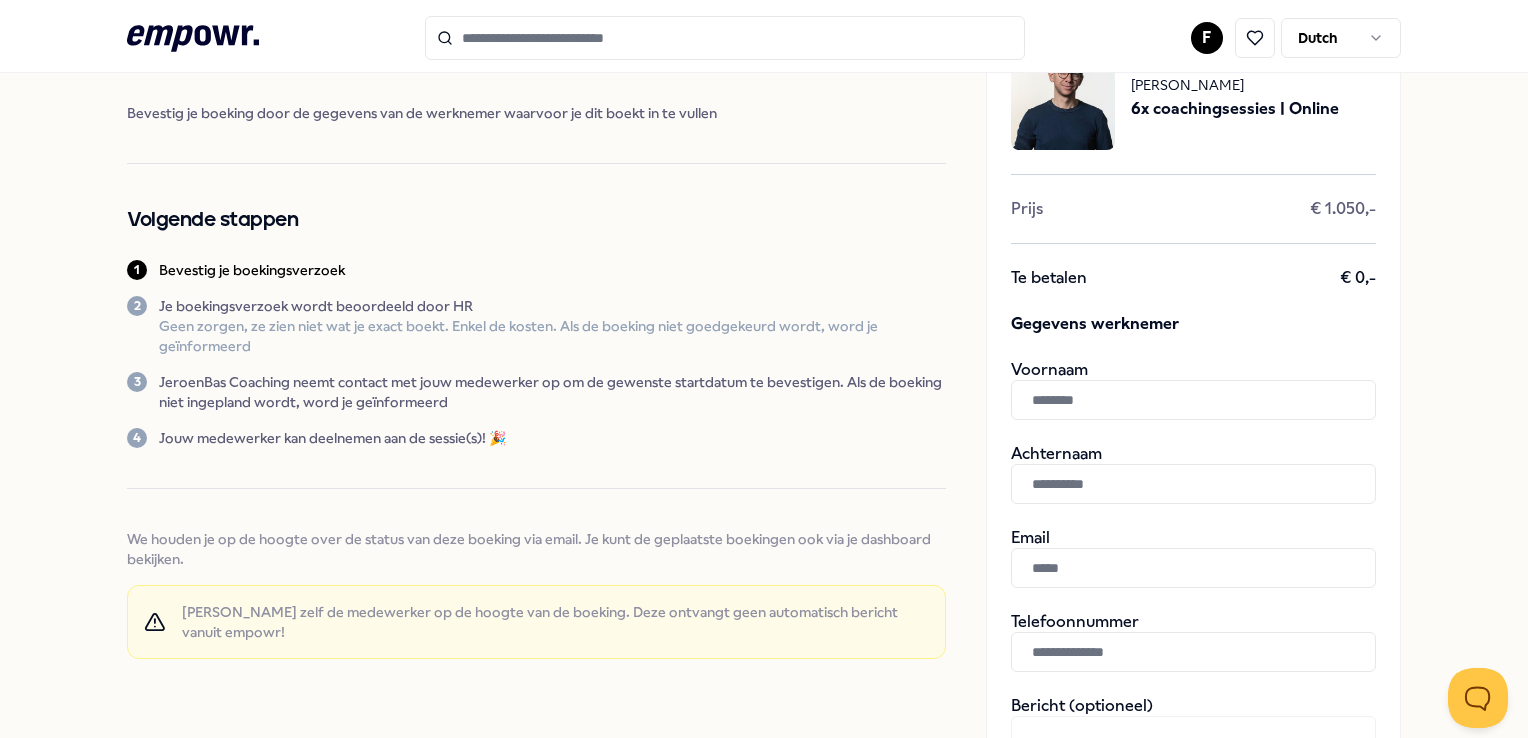 click at bounding box center (1193, 652) 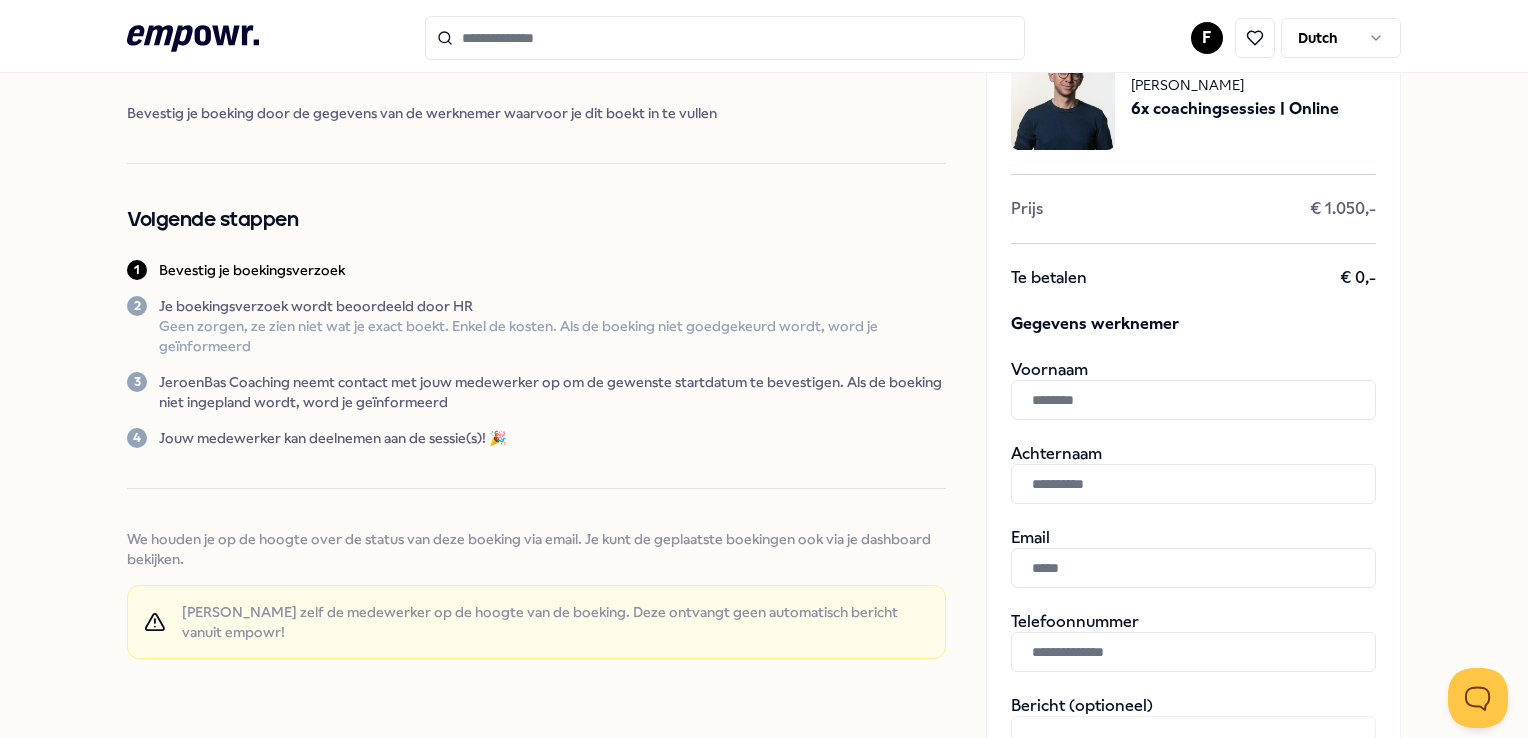 paste on "**********" 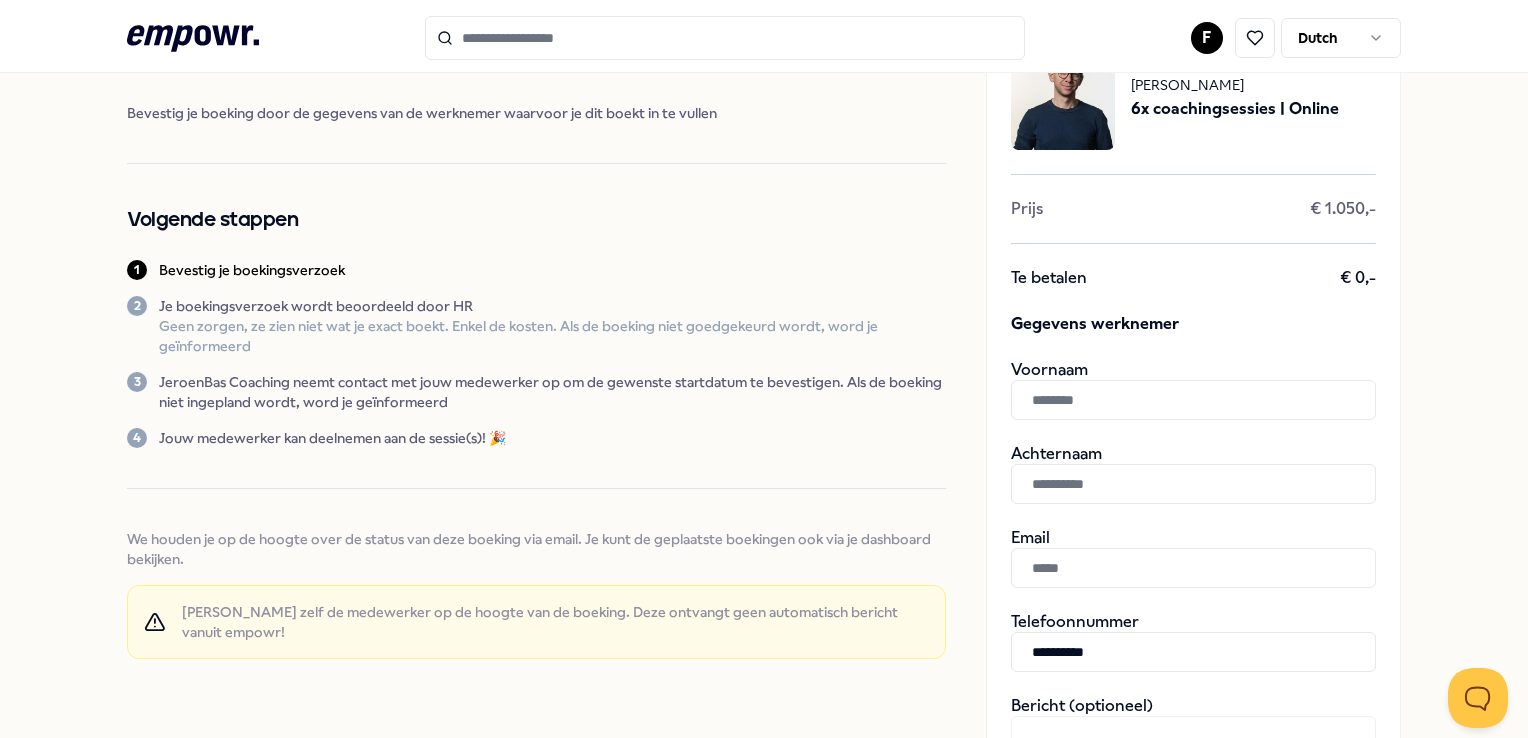 type on "**********" 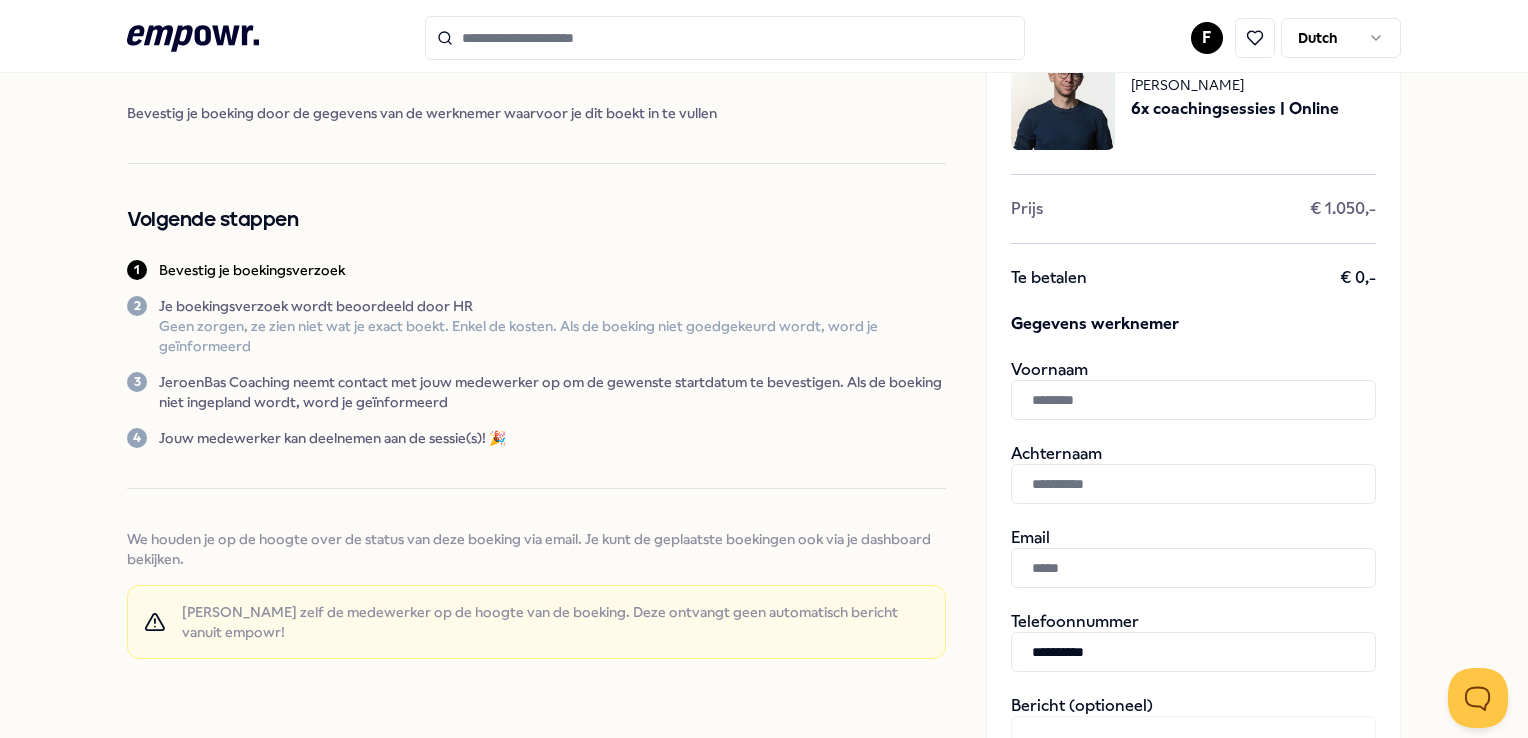 click at bounding box center [1193, 400] 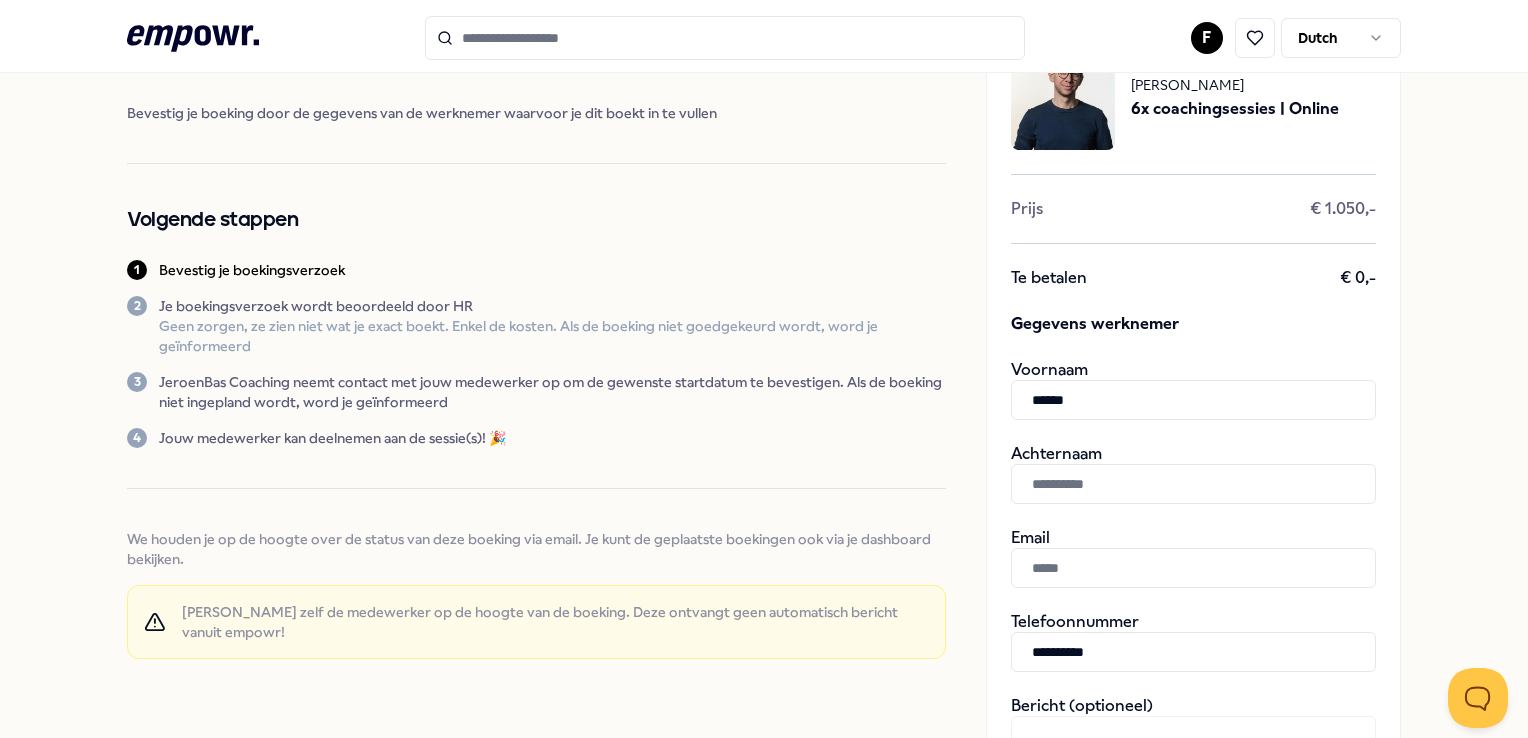 type on "******" 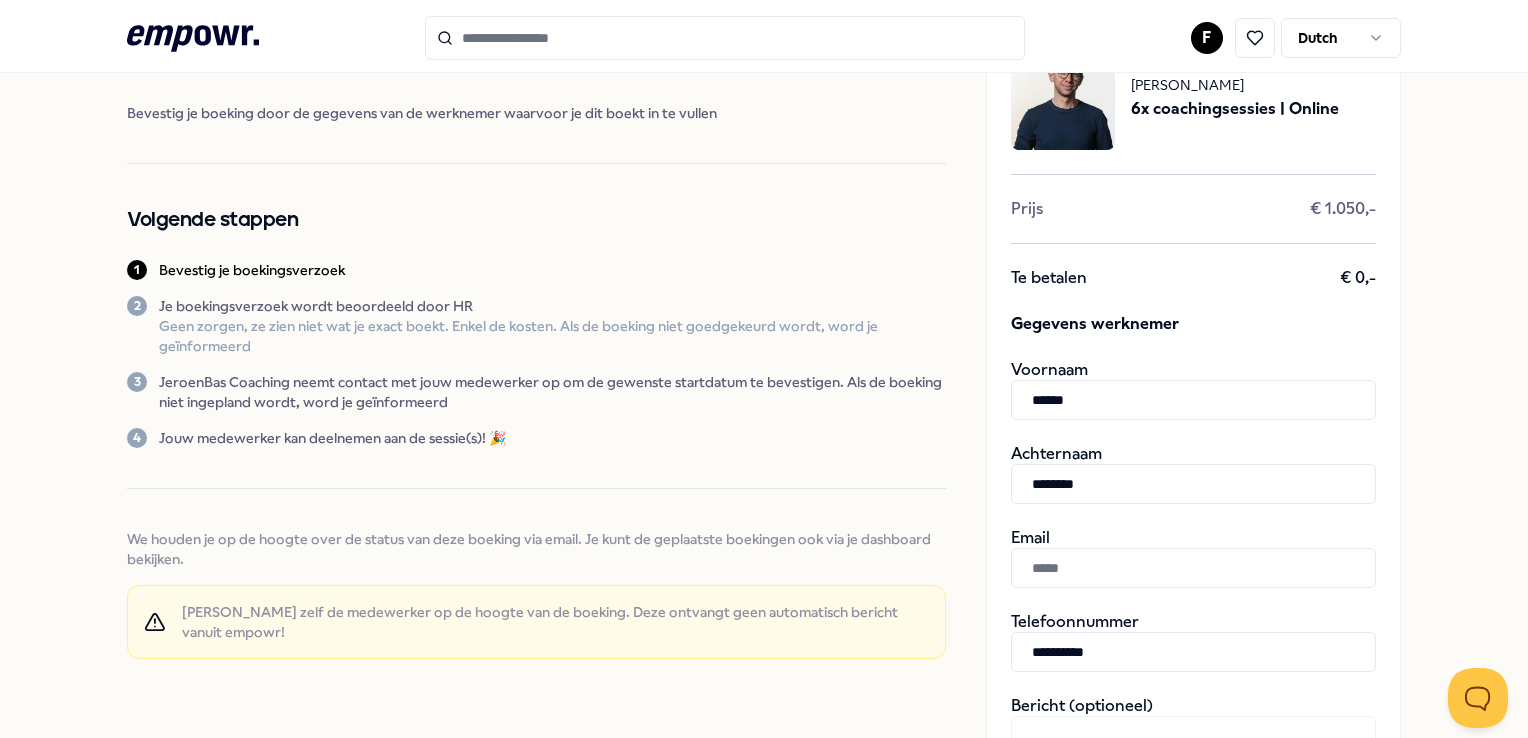 type on "********" 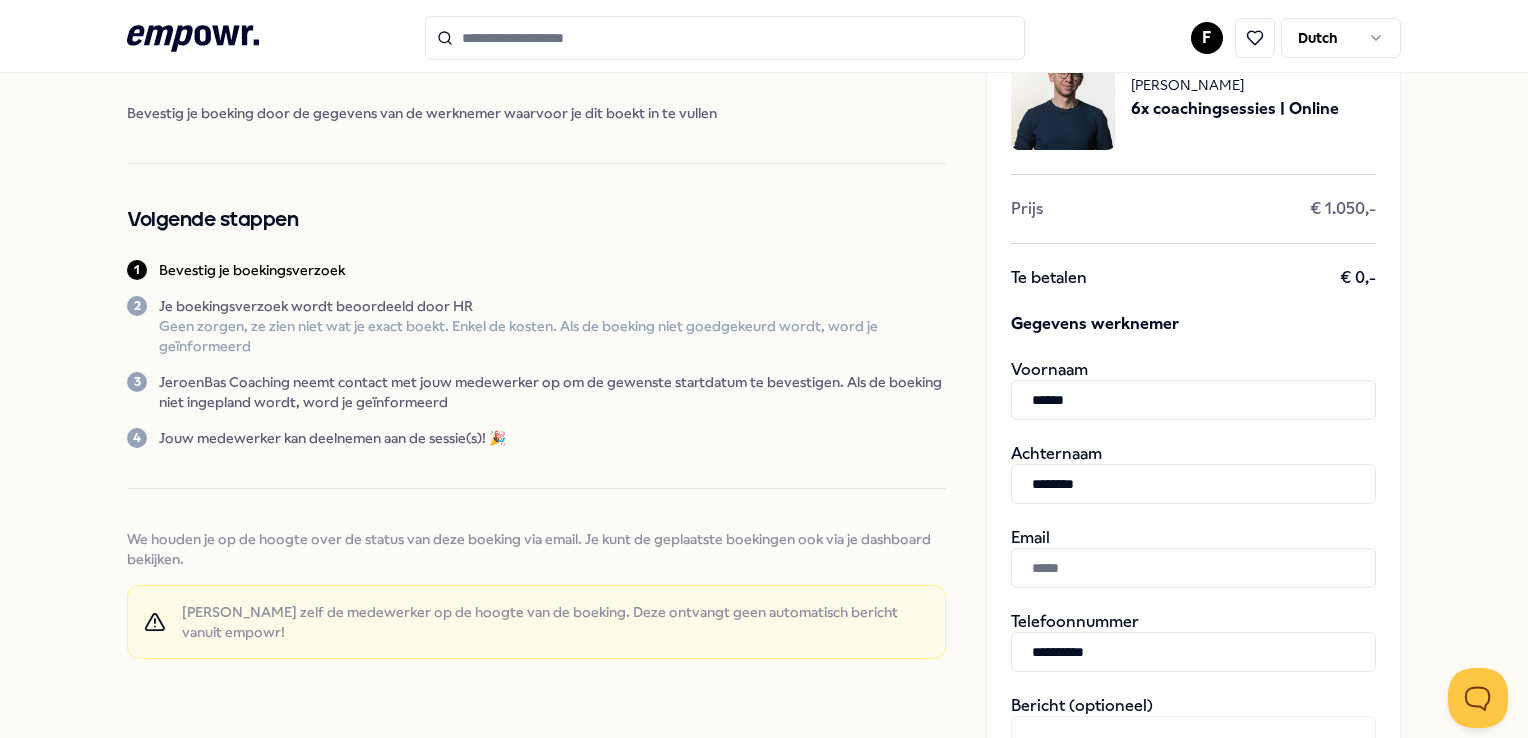 click at bounding box center [1193, 568] 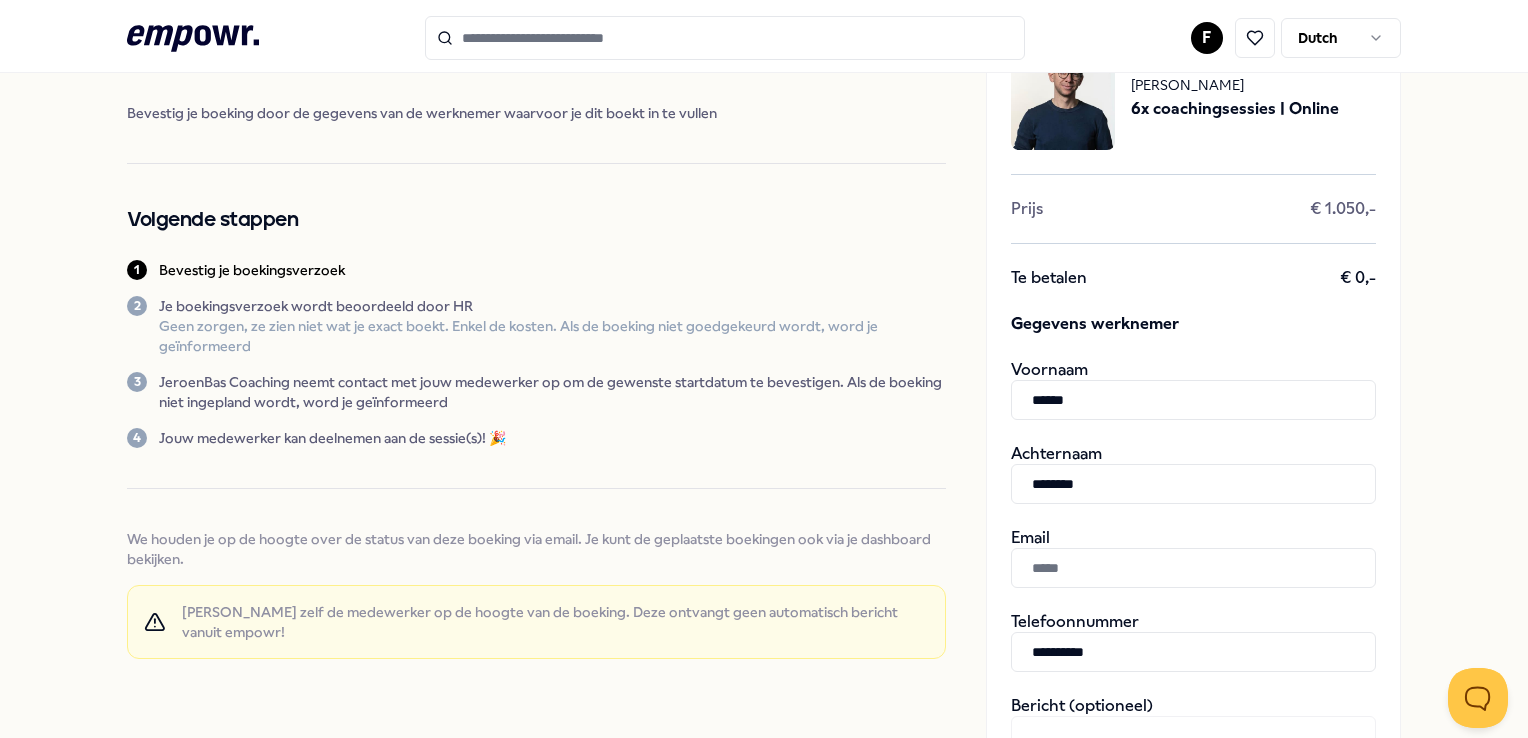 paste on "**********" 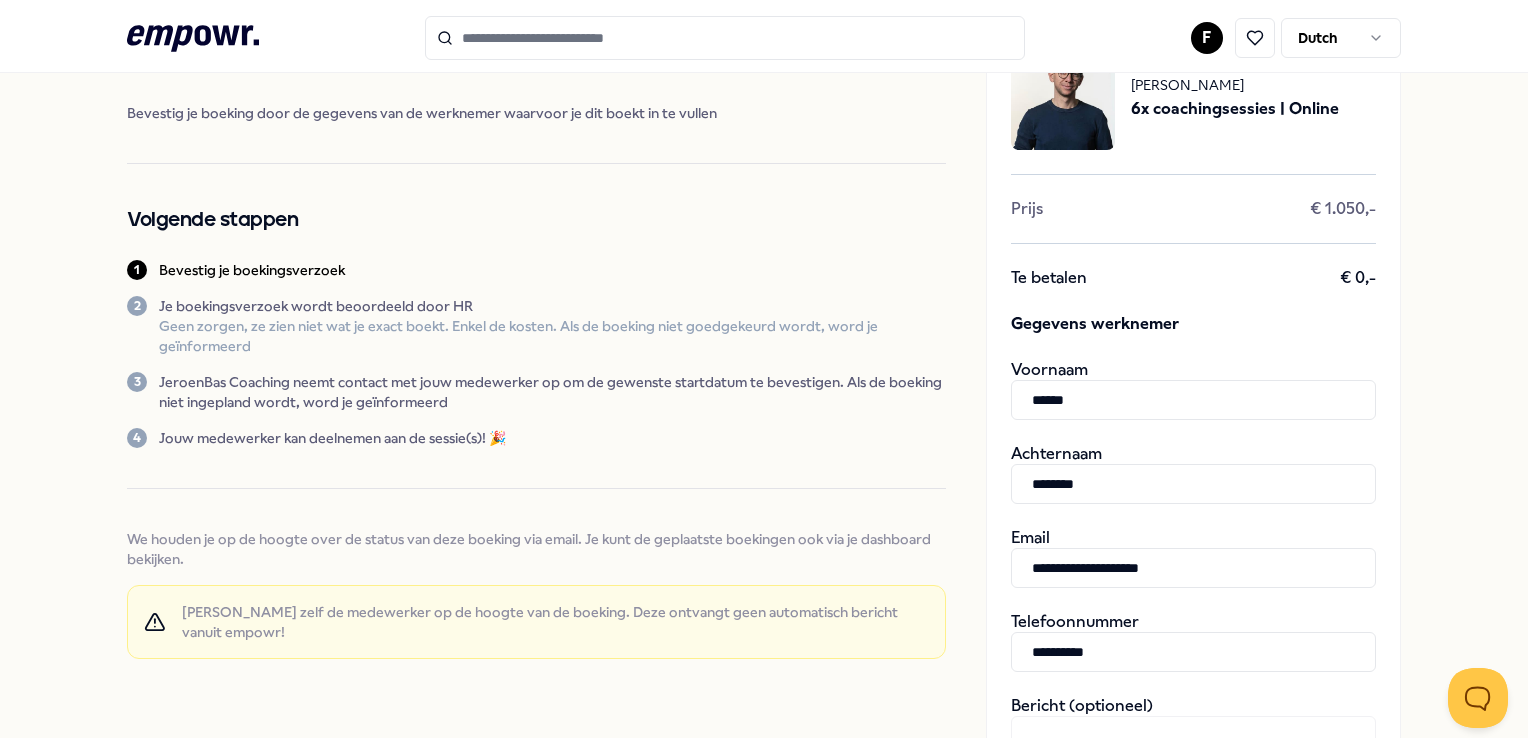 click on "**********" at bounding box center [1193, 568] 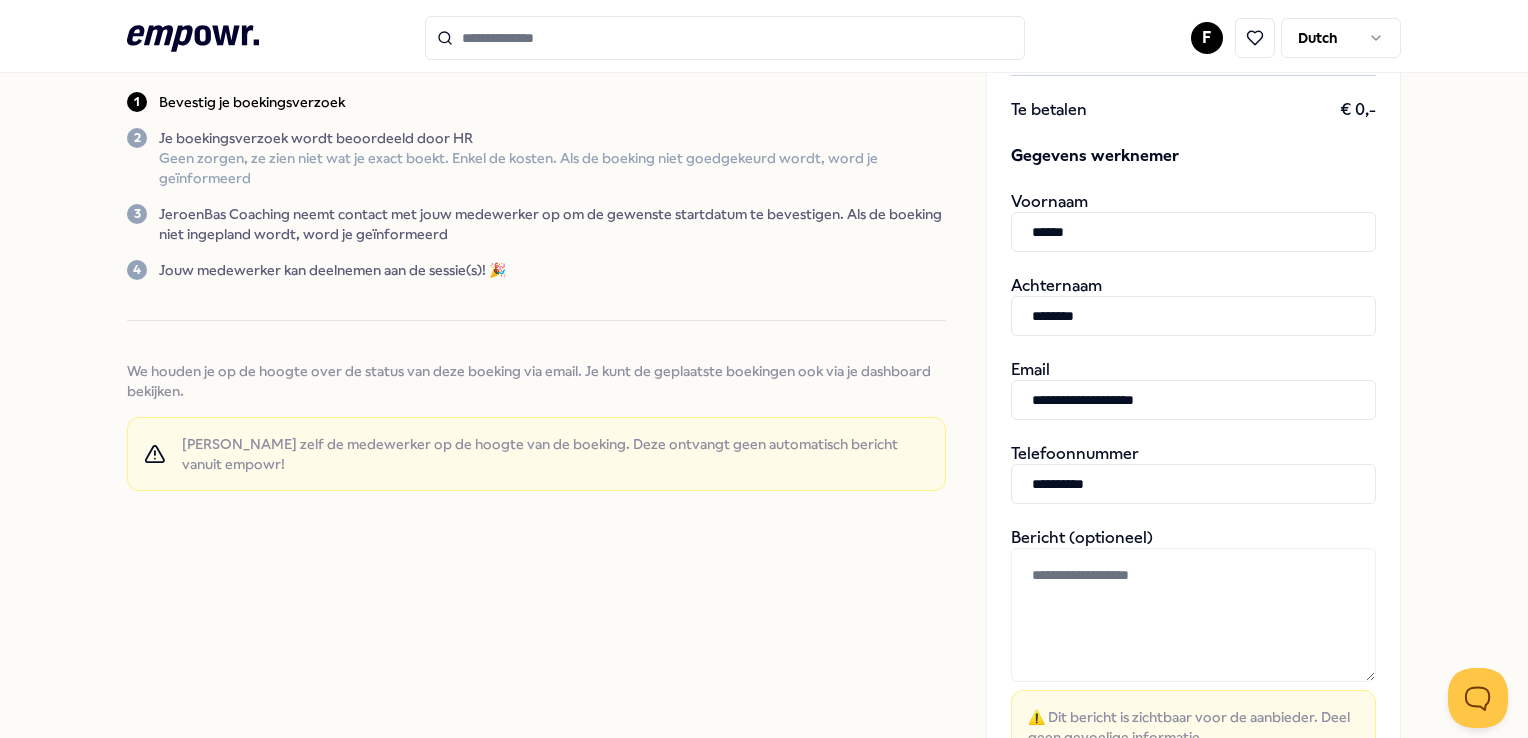 scroll, scrollTop: 300, scrollLeft: 0, axis: vertical 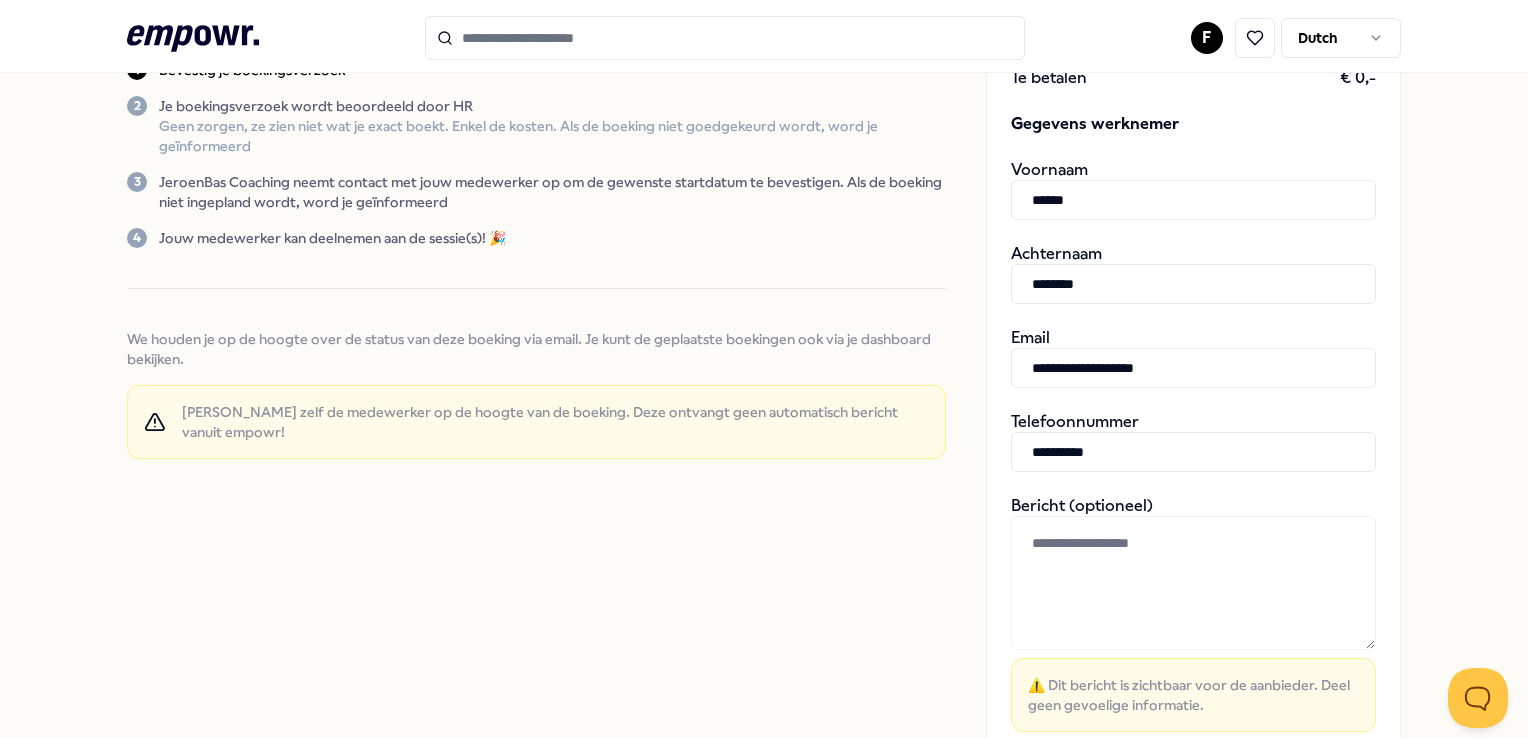 type on "**********" 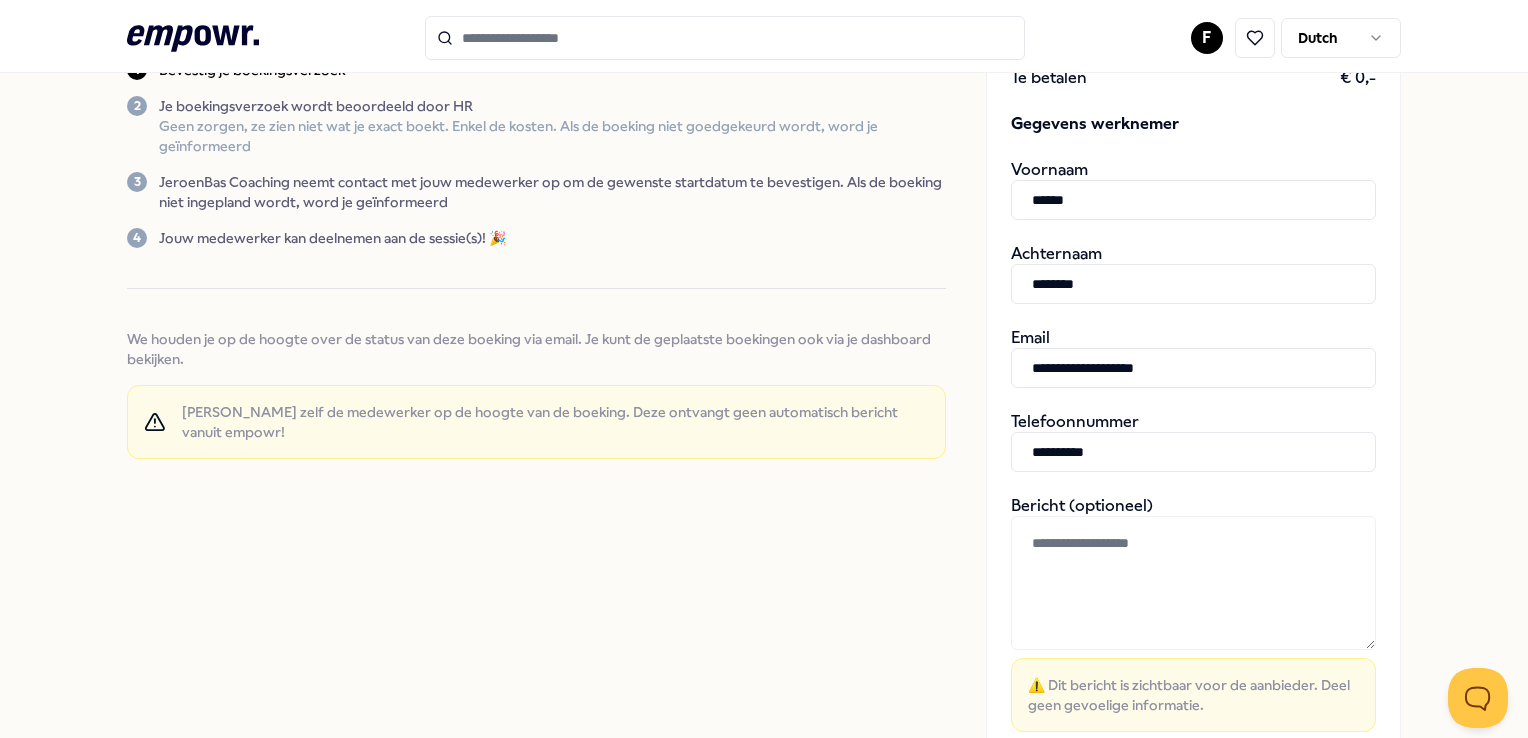 click at bounding box center [1193, 583] 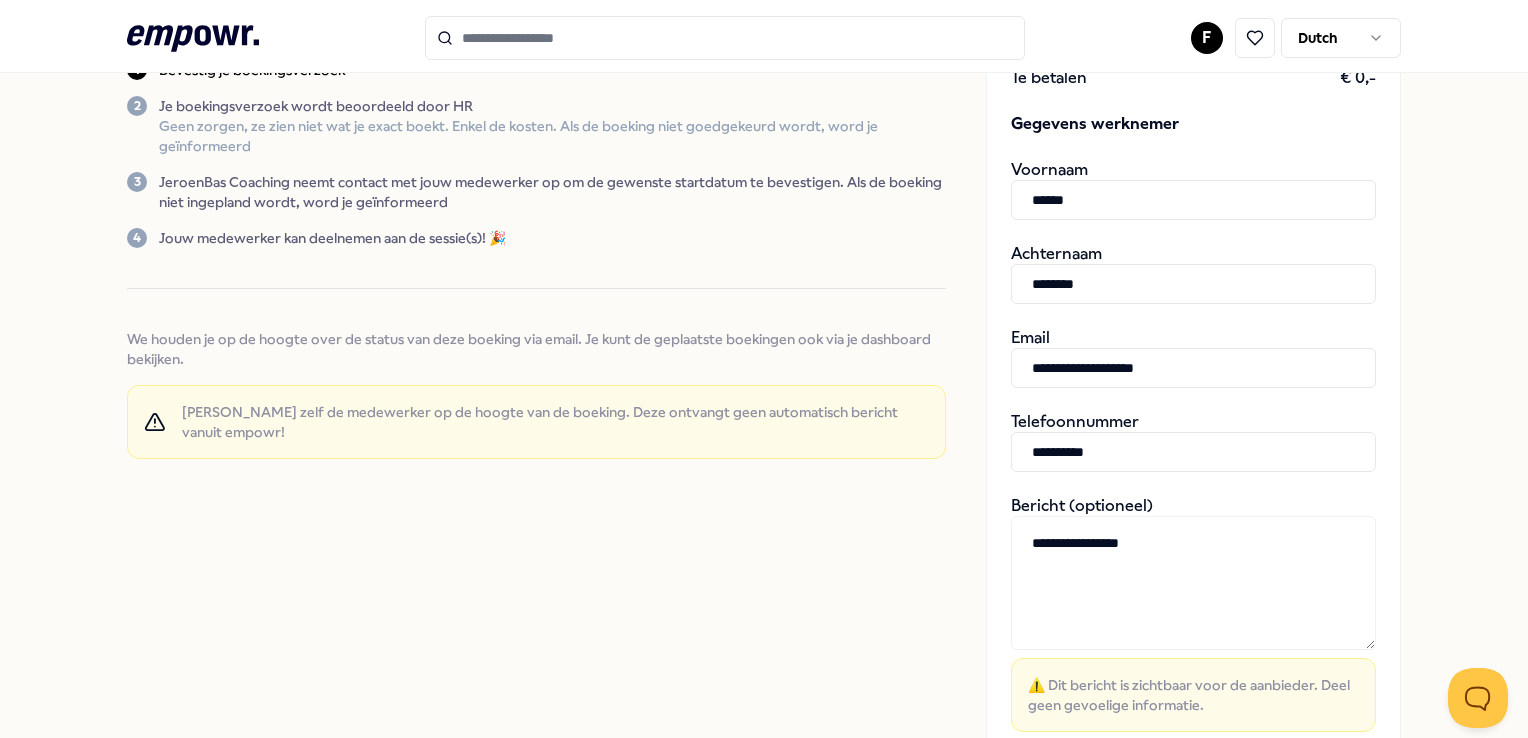 scroll, scrollTop: 400, scrollLeft: 0, axis: vertical 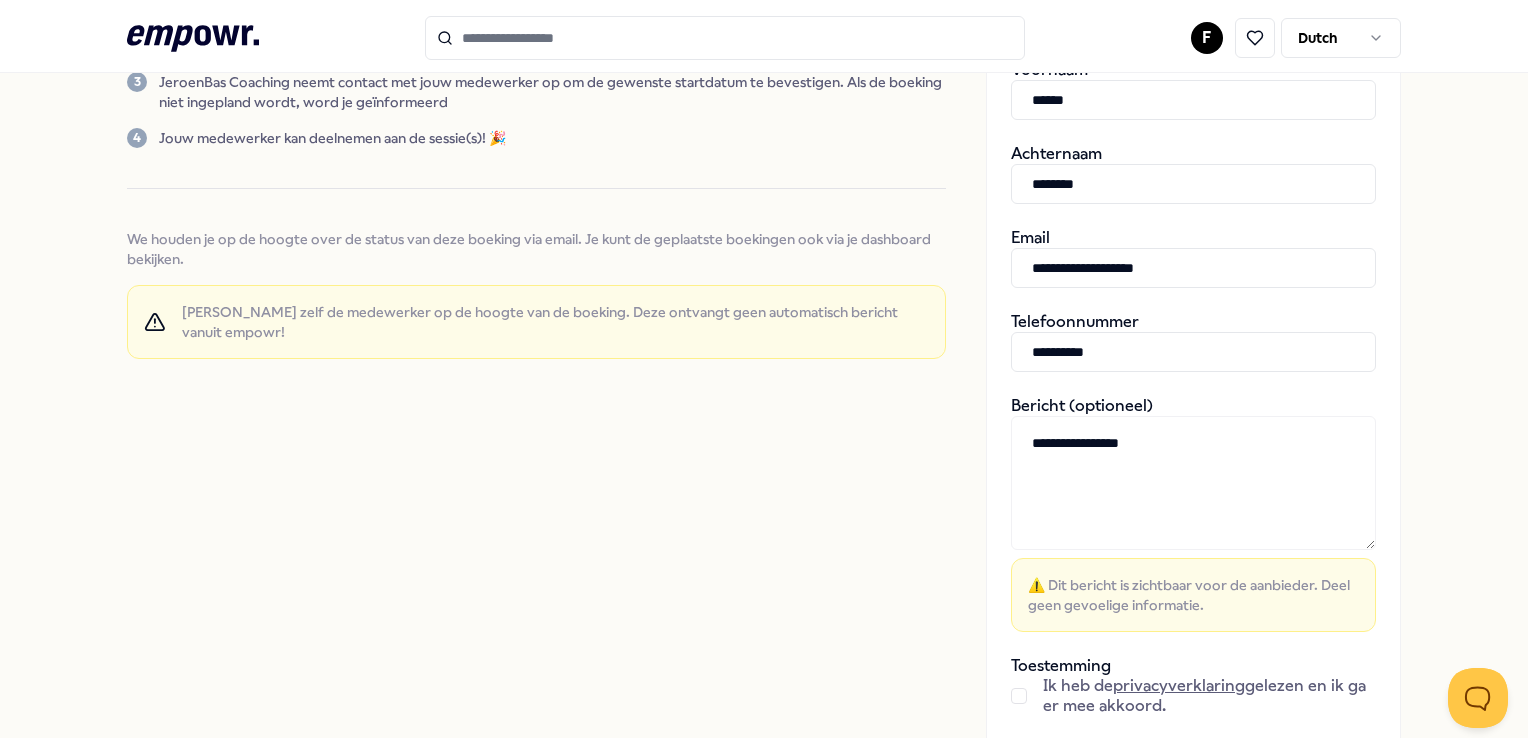 type on "**********" 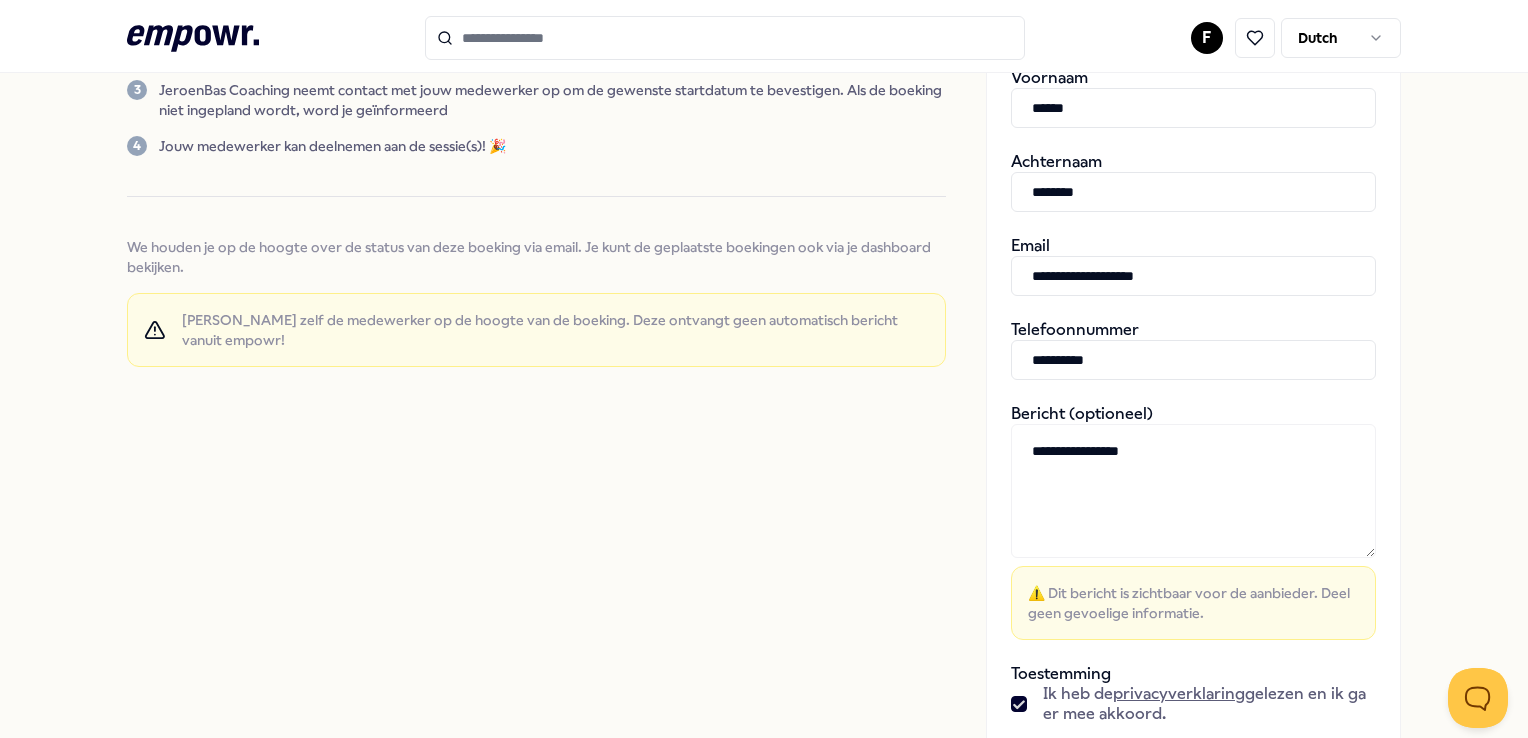 scroll, scrollTop: 500, scrollLeft: 0, axis: vertical 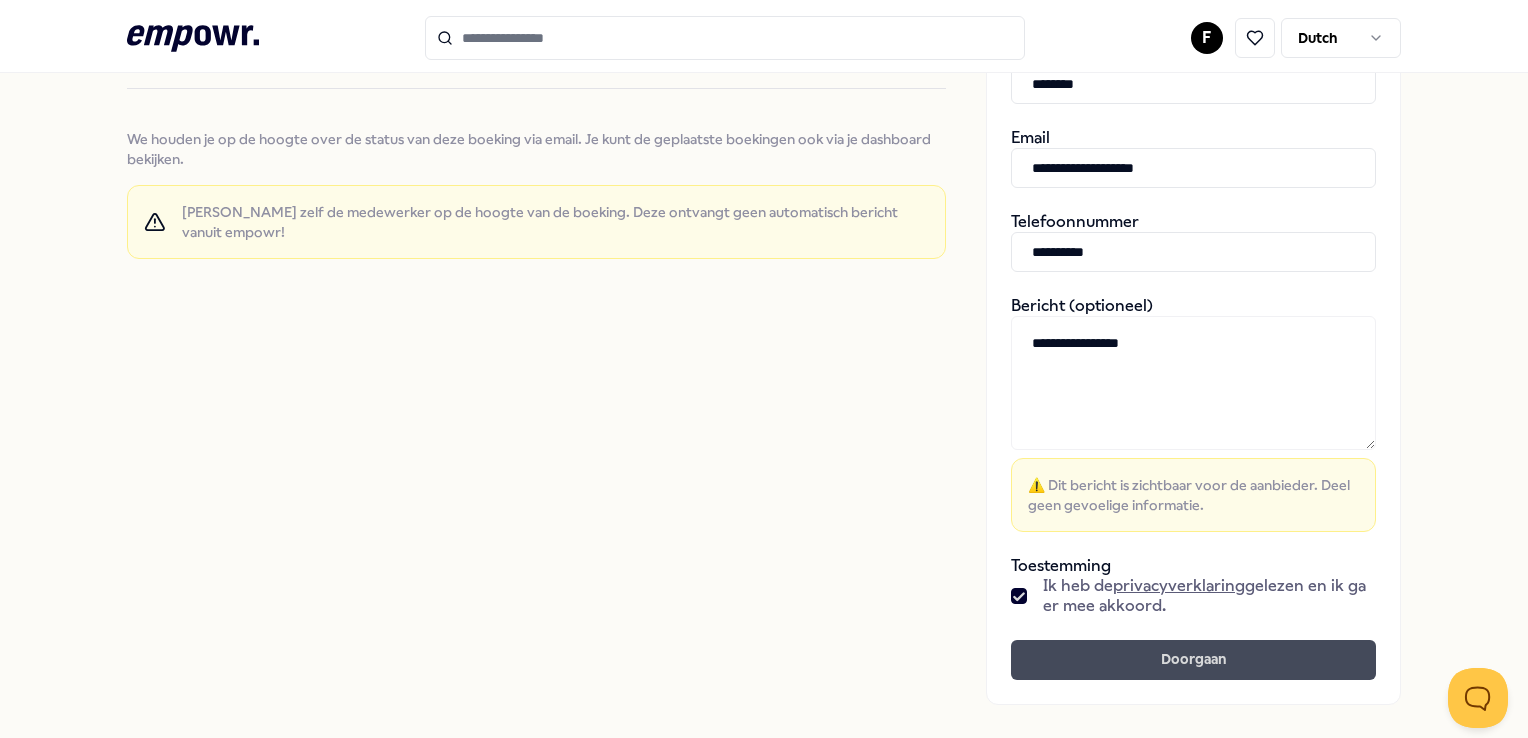click on "Doorgaan" at bounding box center (1193, 660) 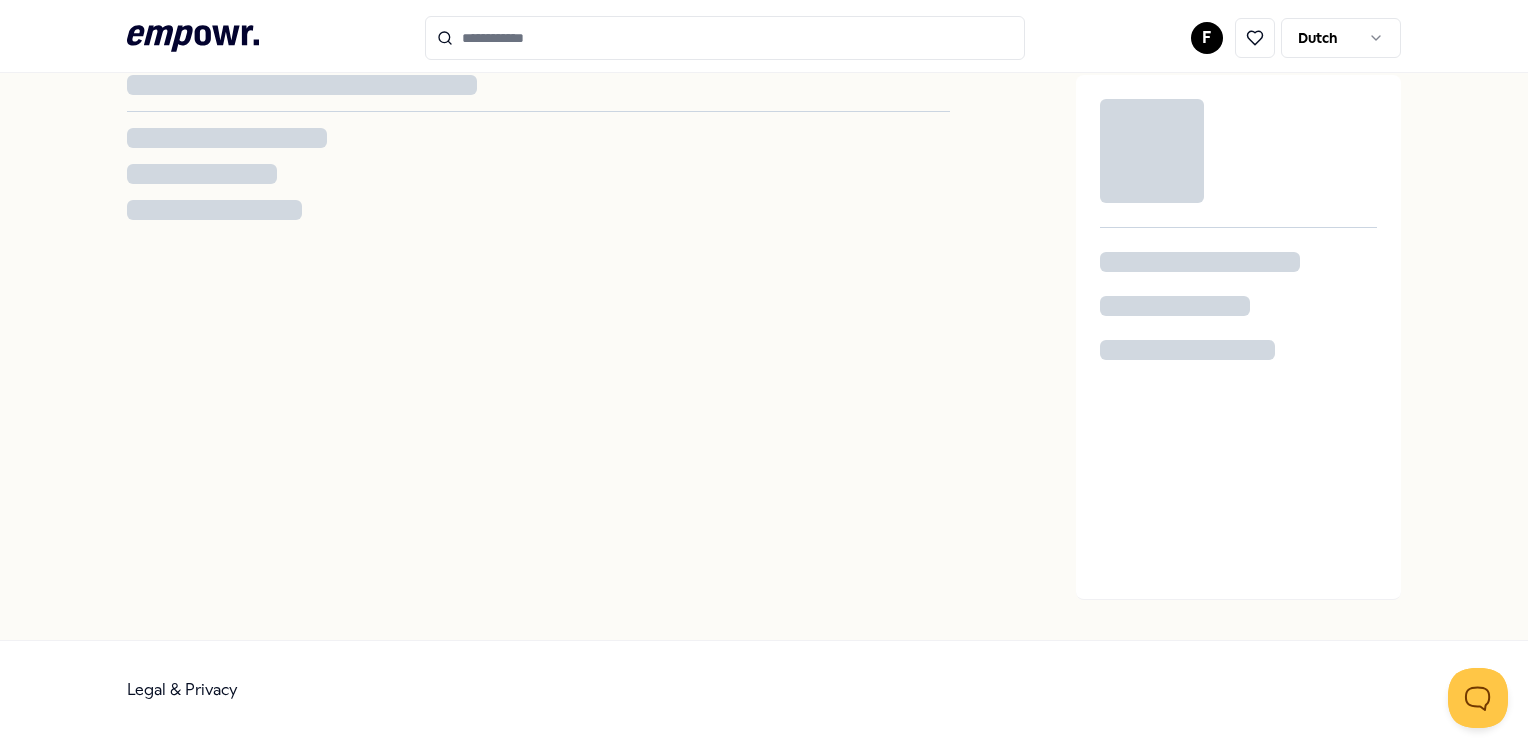 scroll, scrollTop: 0, scrollLeft: 0, axis: both 